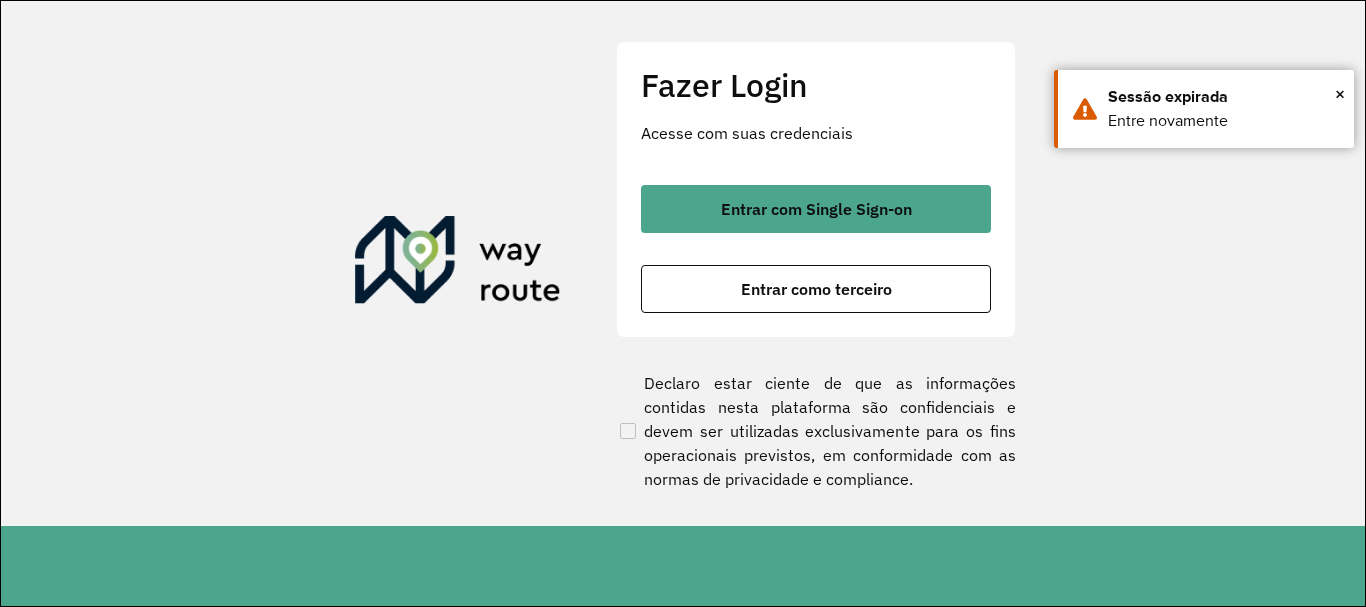 scroll, scrollTop: 0, scrollLeft: 0, axis: both 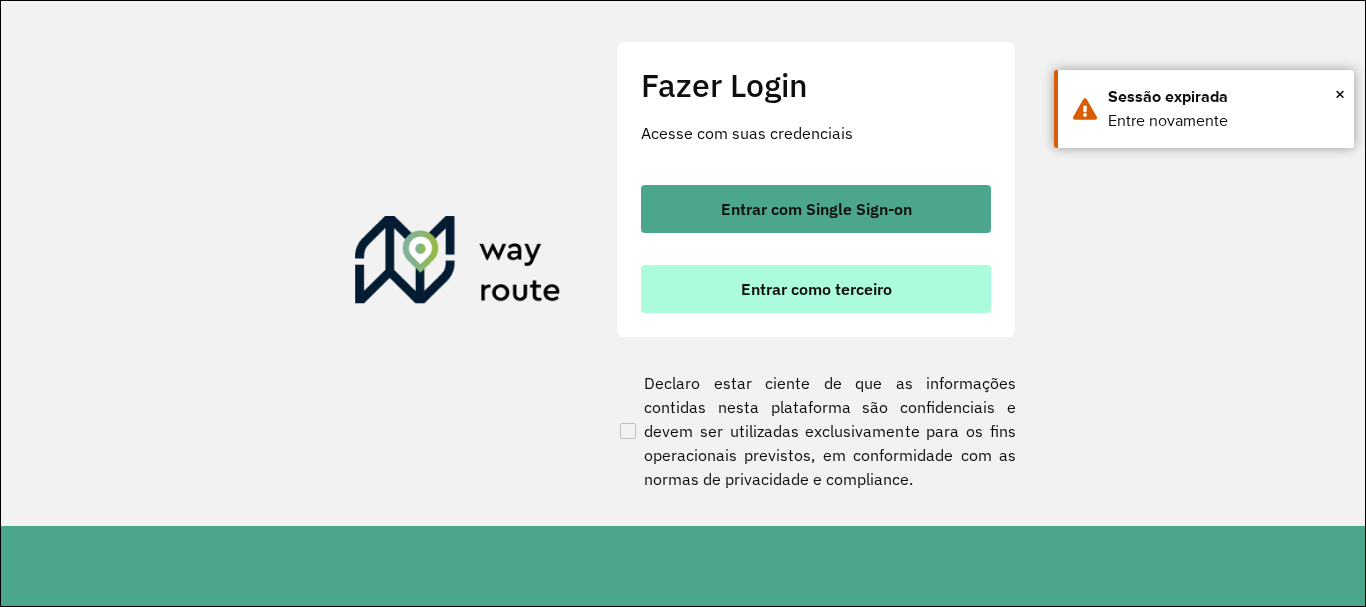 click on "Entrar como terceiro" at bounding box center [816, 289] 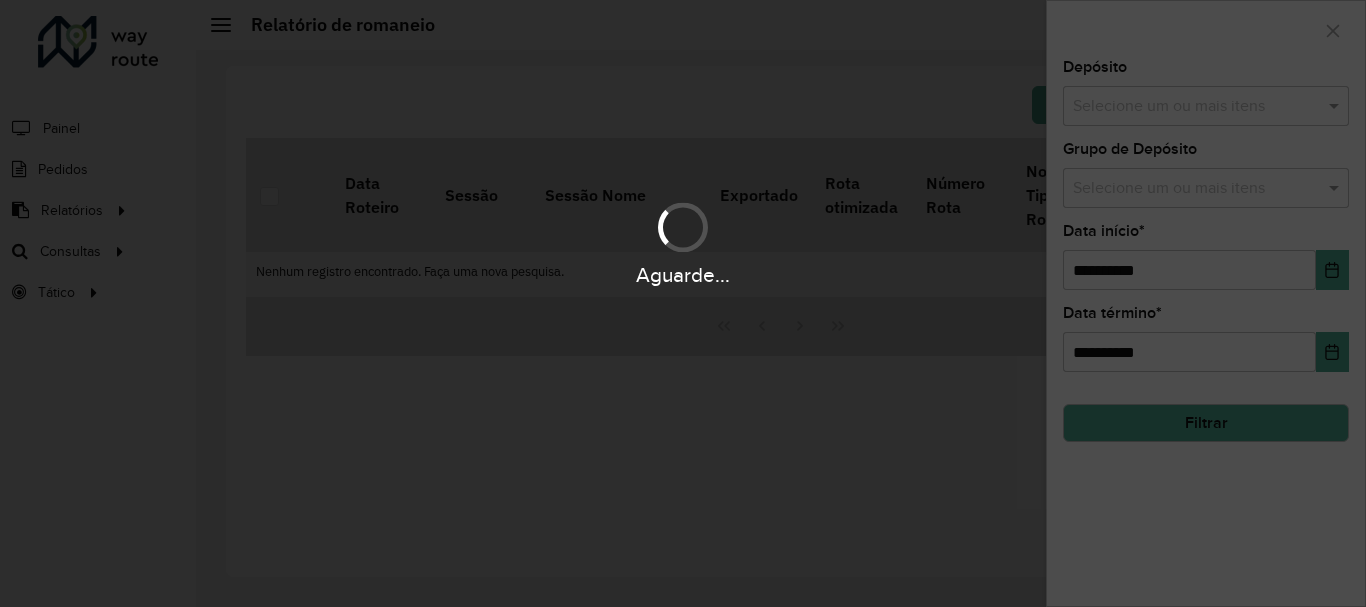 scroll, scrollTop: 0, scrollLeft: 0, axis: both 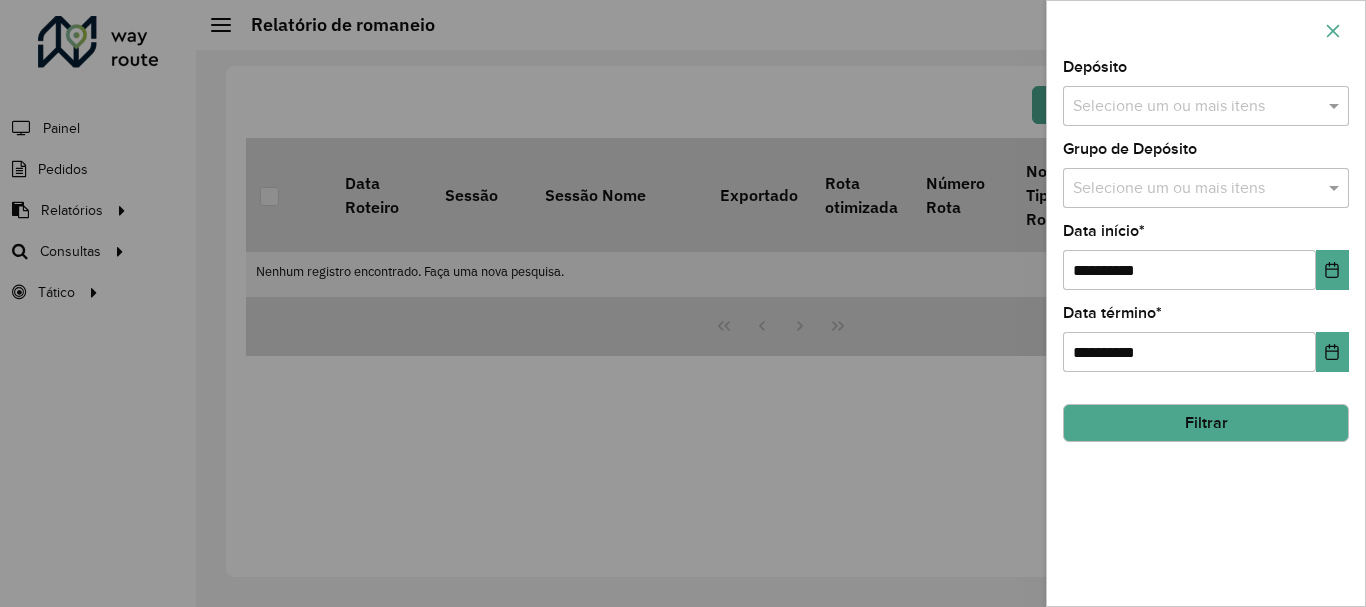 click 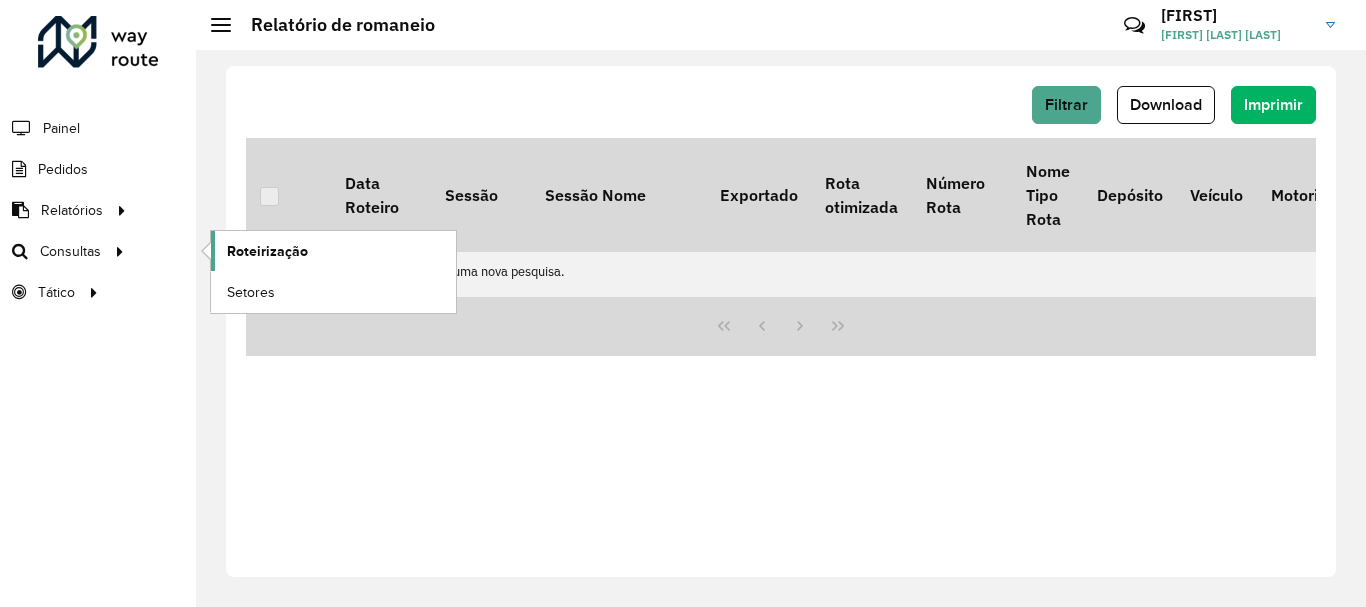 click on "Roteirização" 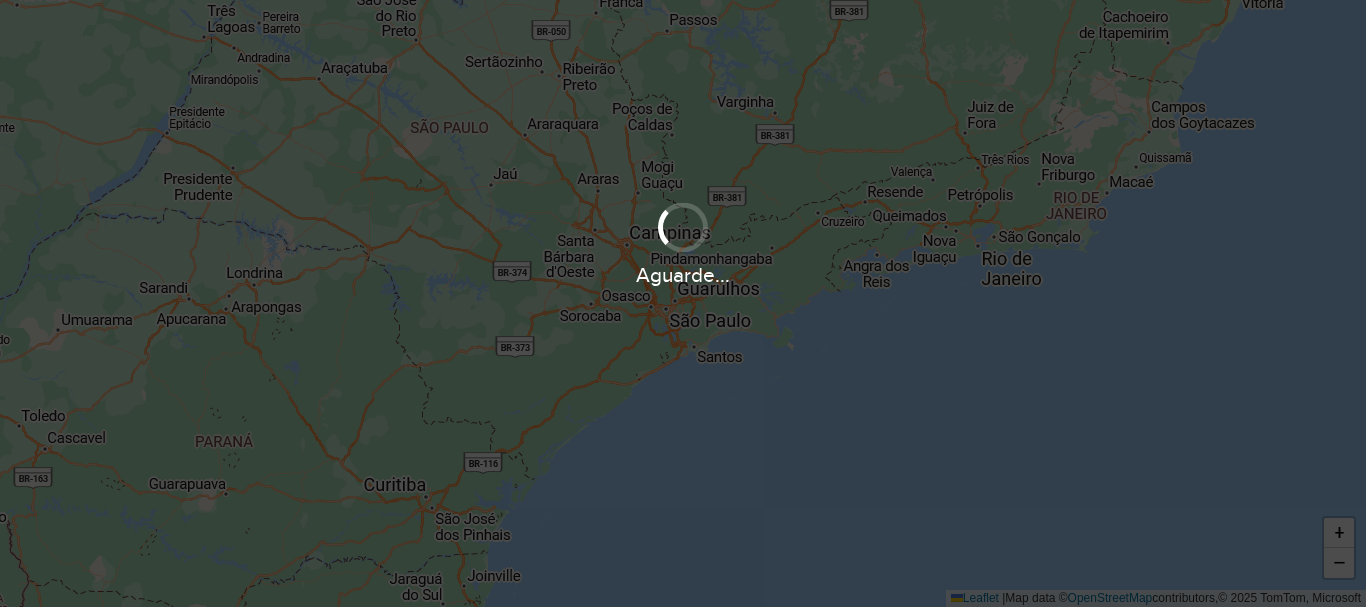 scroll, scrollTop: 0, scrollLeft: 0, axis: both 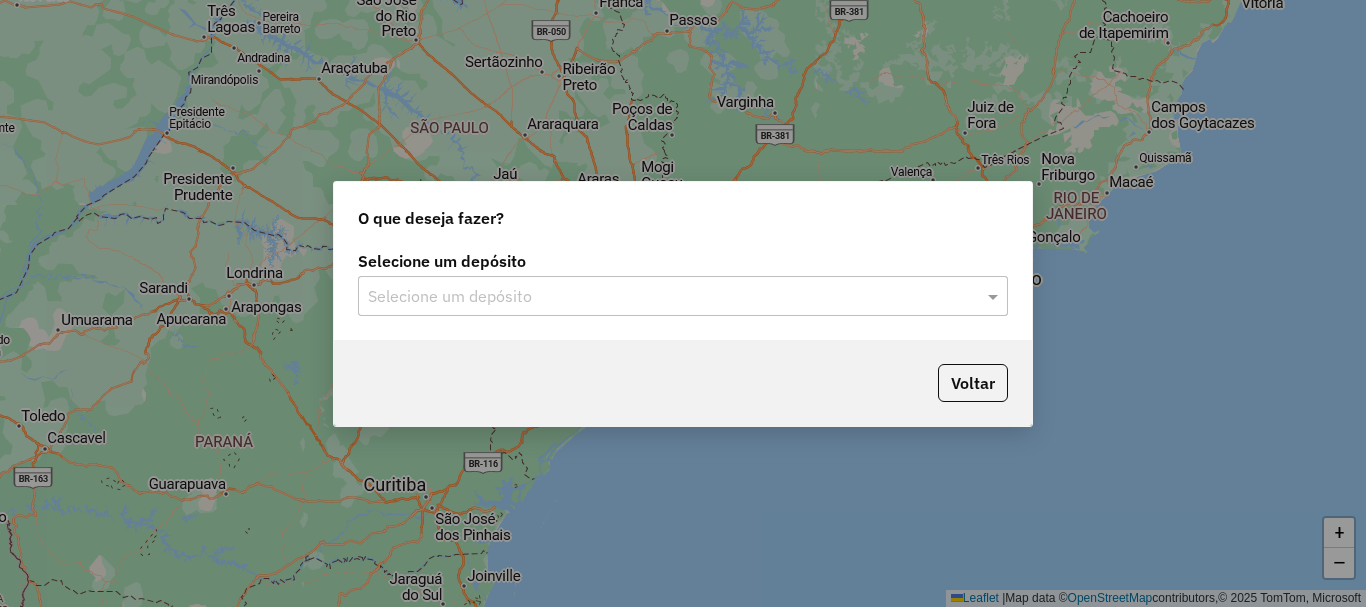 click 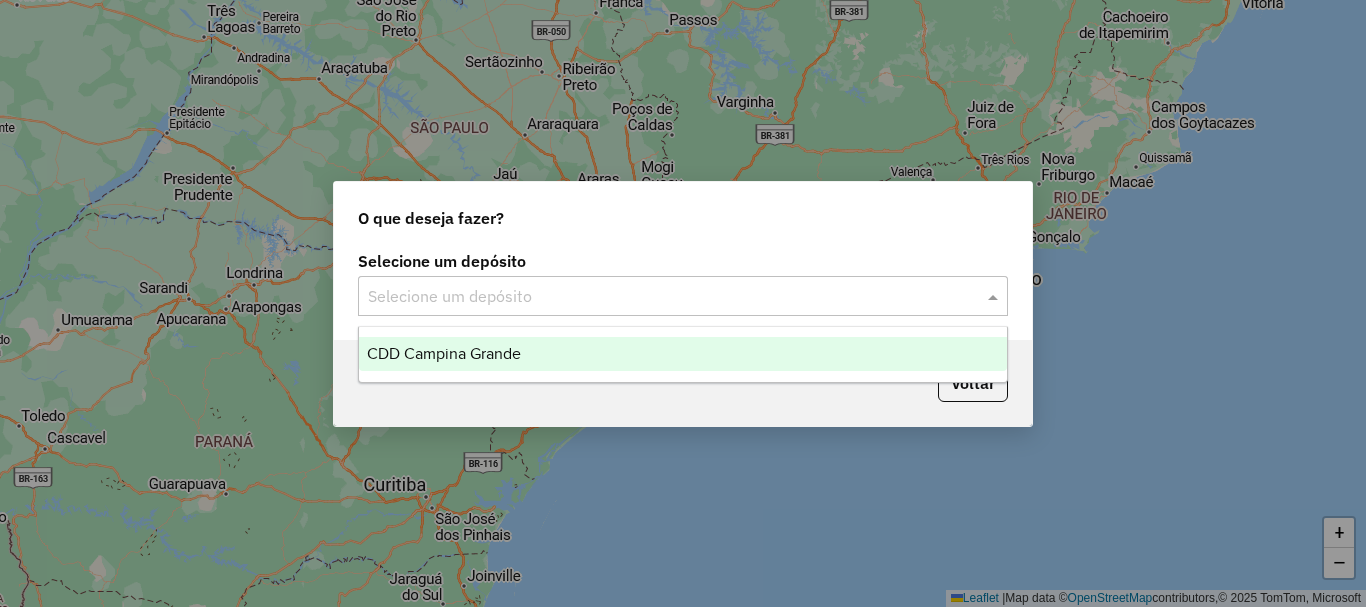 click on "CDD Campina Grande" at bounding box center (683, 354) 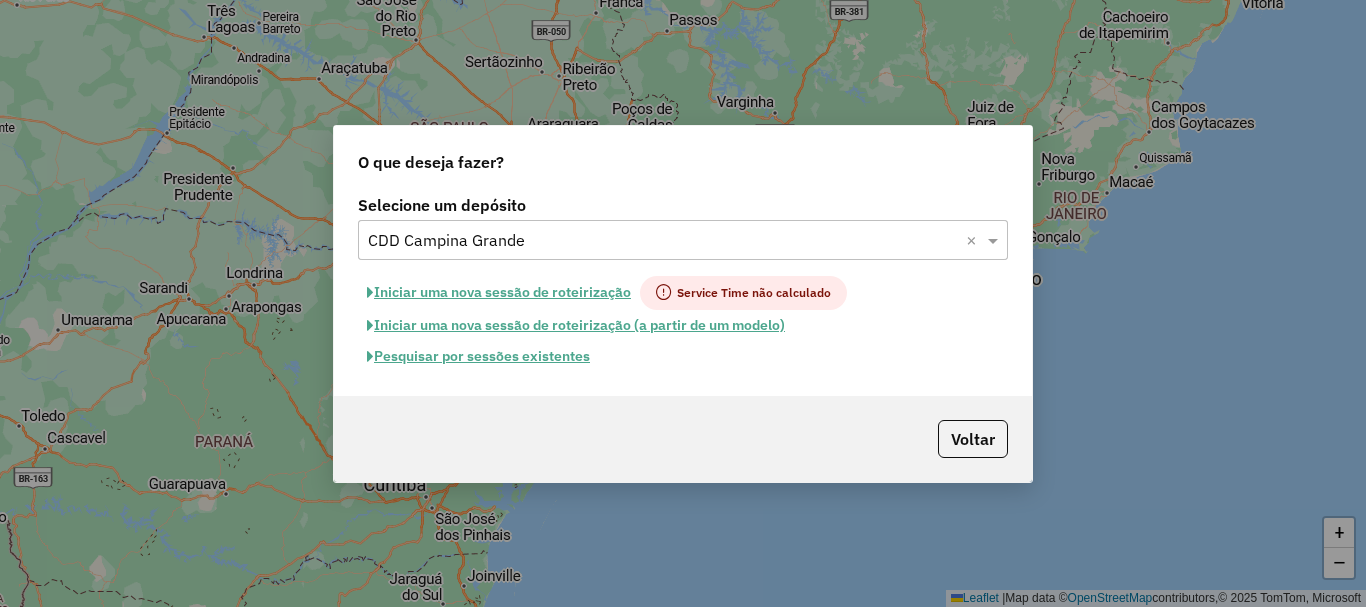 click on "Pesquisar por sessões existentes" 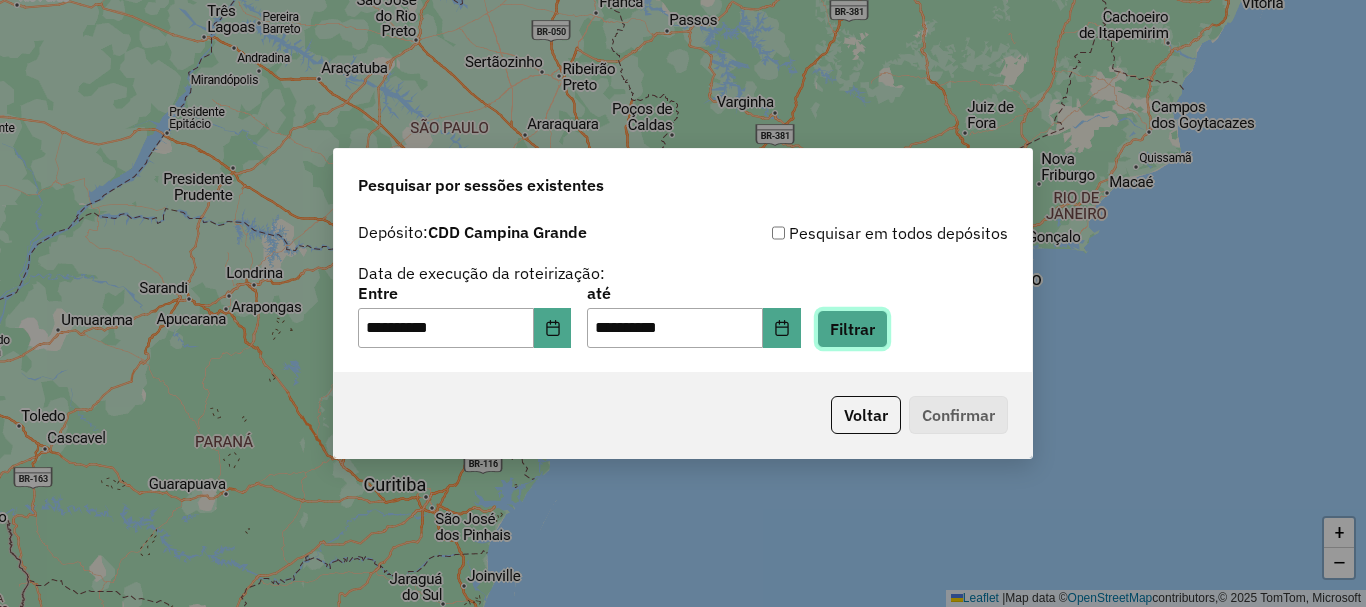 click on "Filtrar" 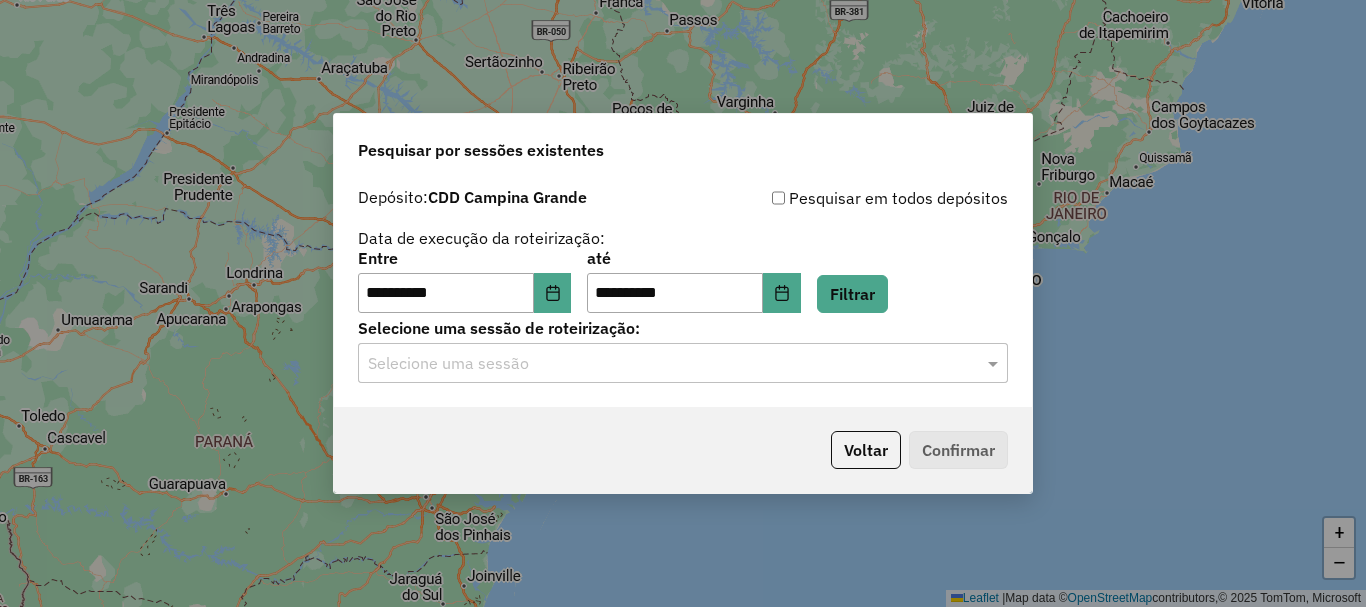 click on "Selecione uma sessão" 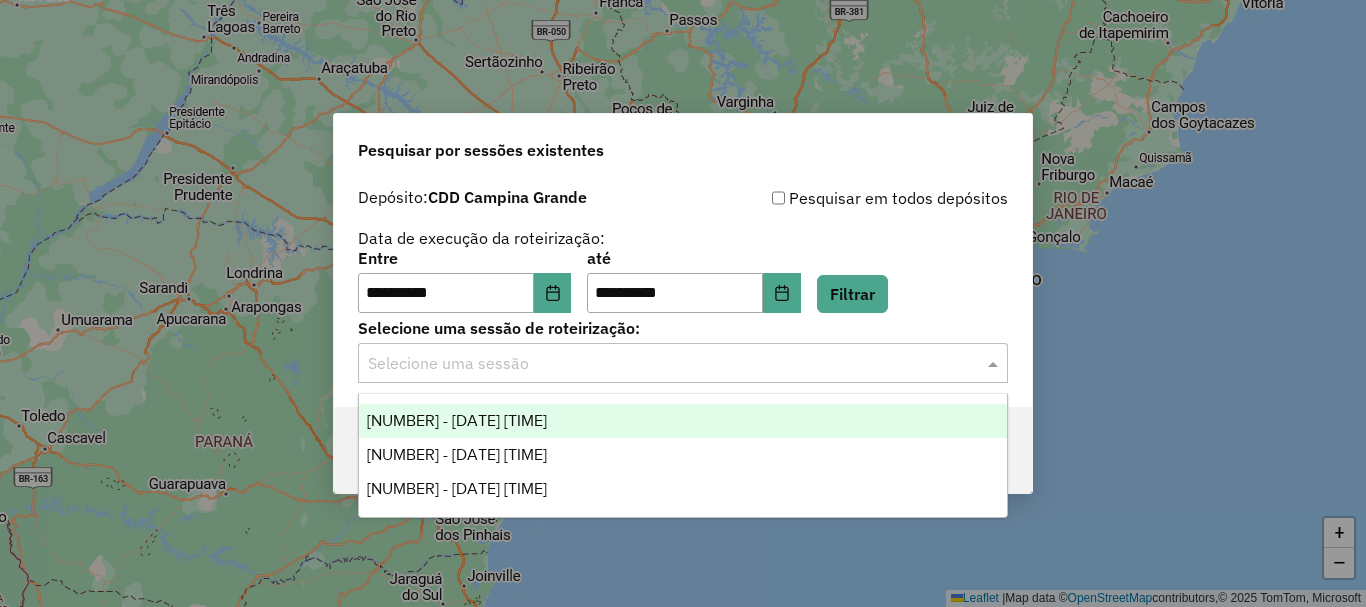 click on "[NUMBER] - [DATE] [TIME]" at bounding box center (457, 420) 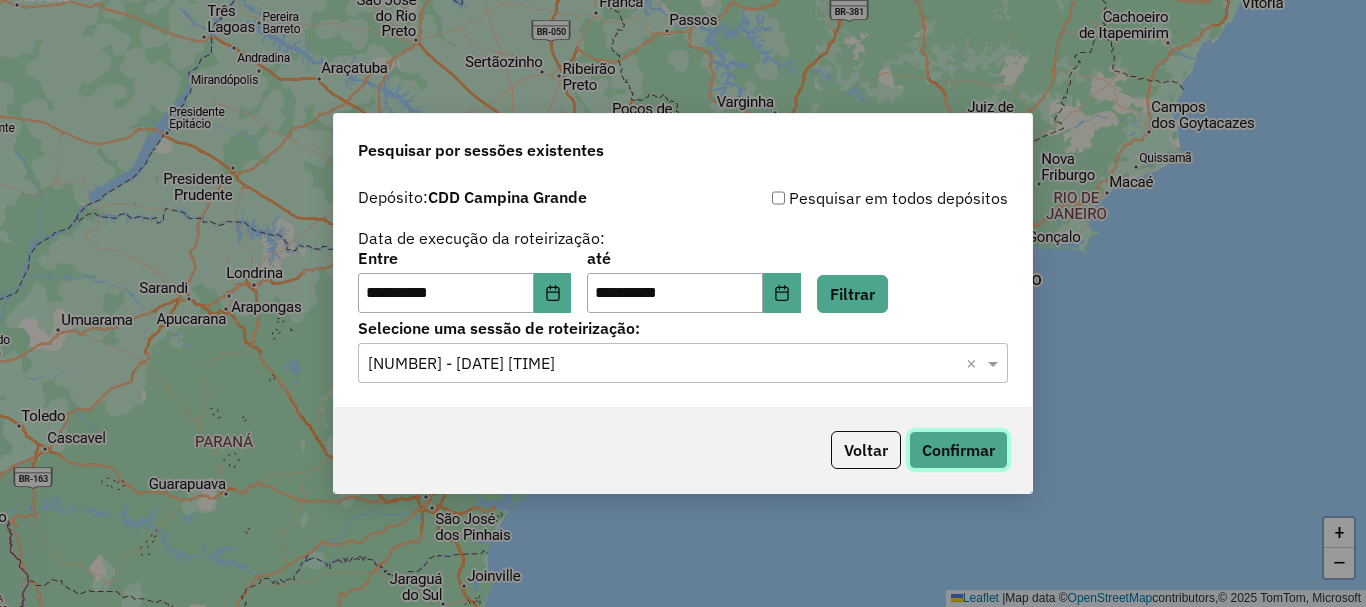 click on "Confirmar" 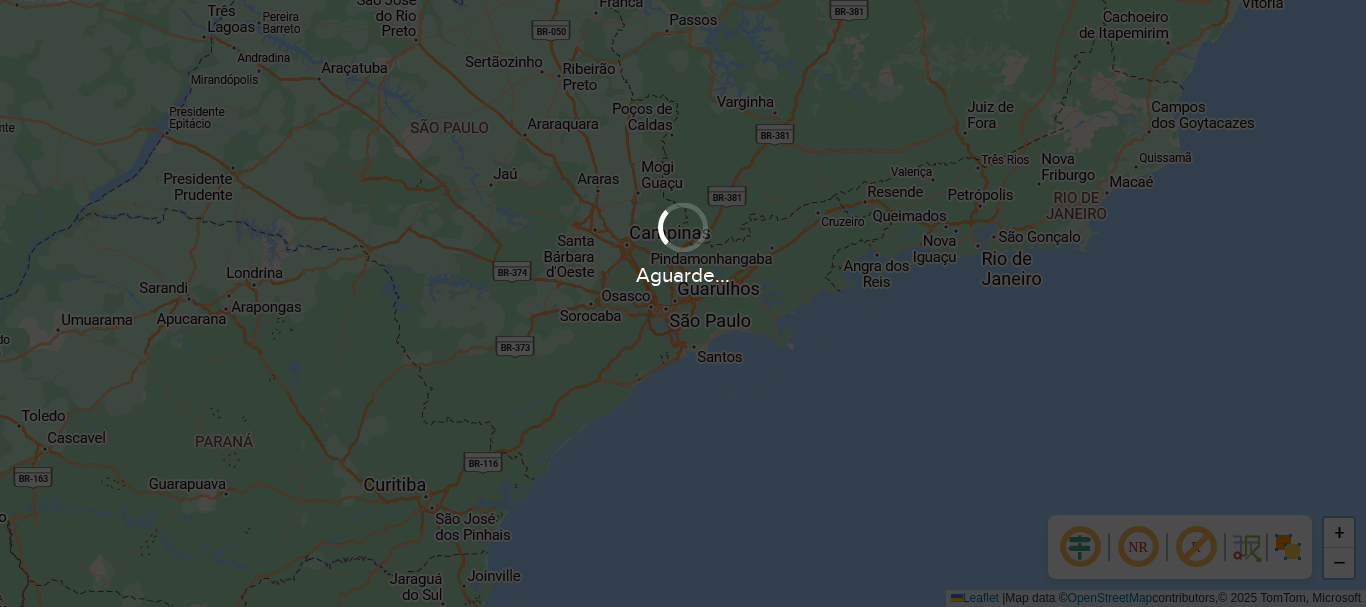 scroll, scrollTop: 0, scrollLeft: 0, axis: both 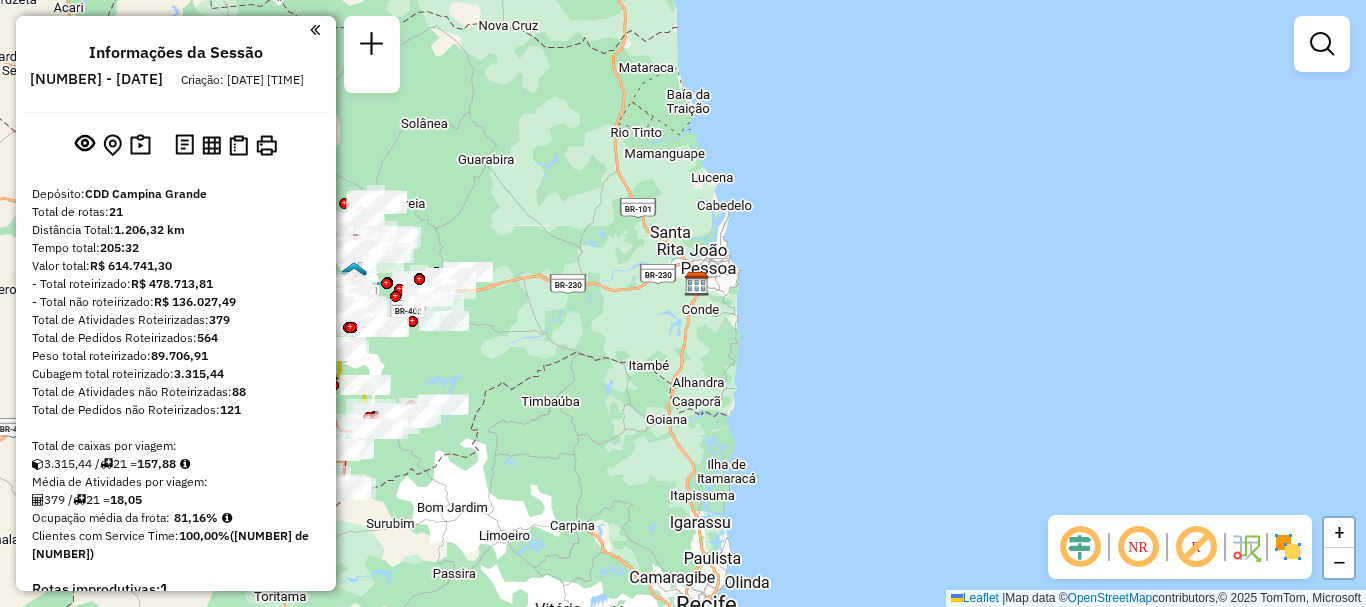click 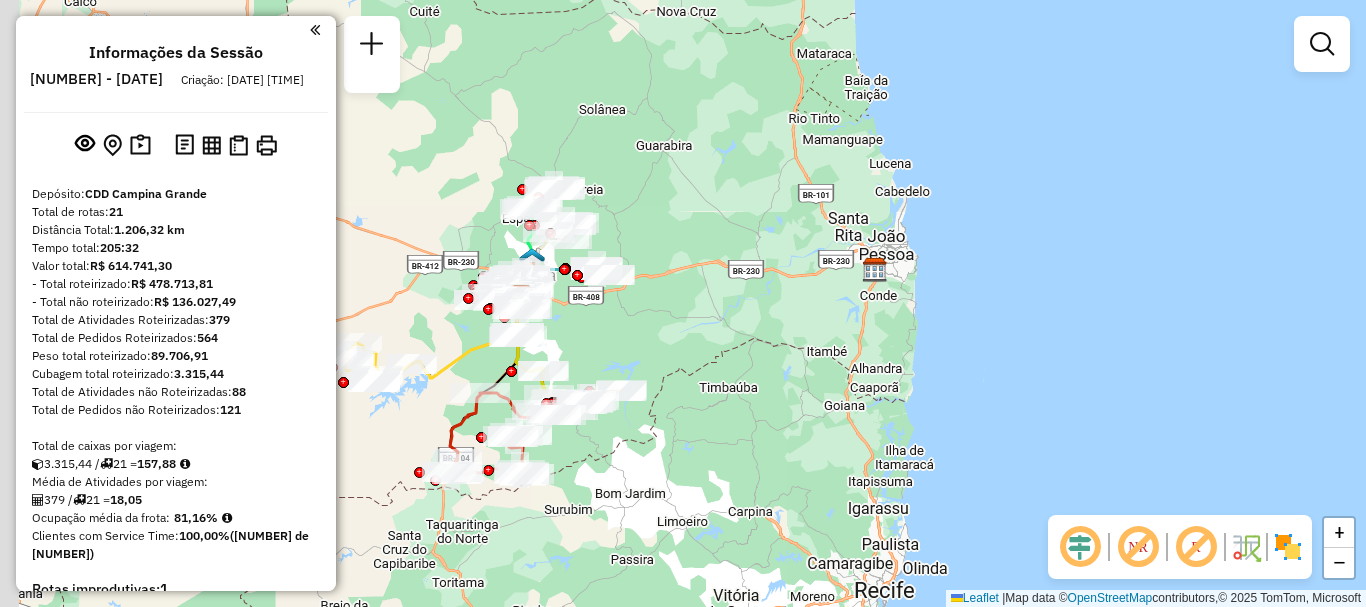 drag, startPoint x: 583, startPoint y: 339, endPoint x: 817, endPoint y: 311, distance: 235.66927 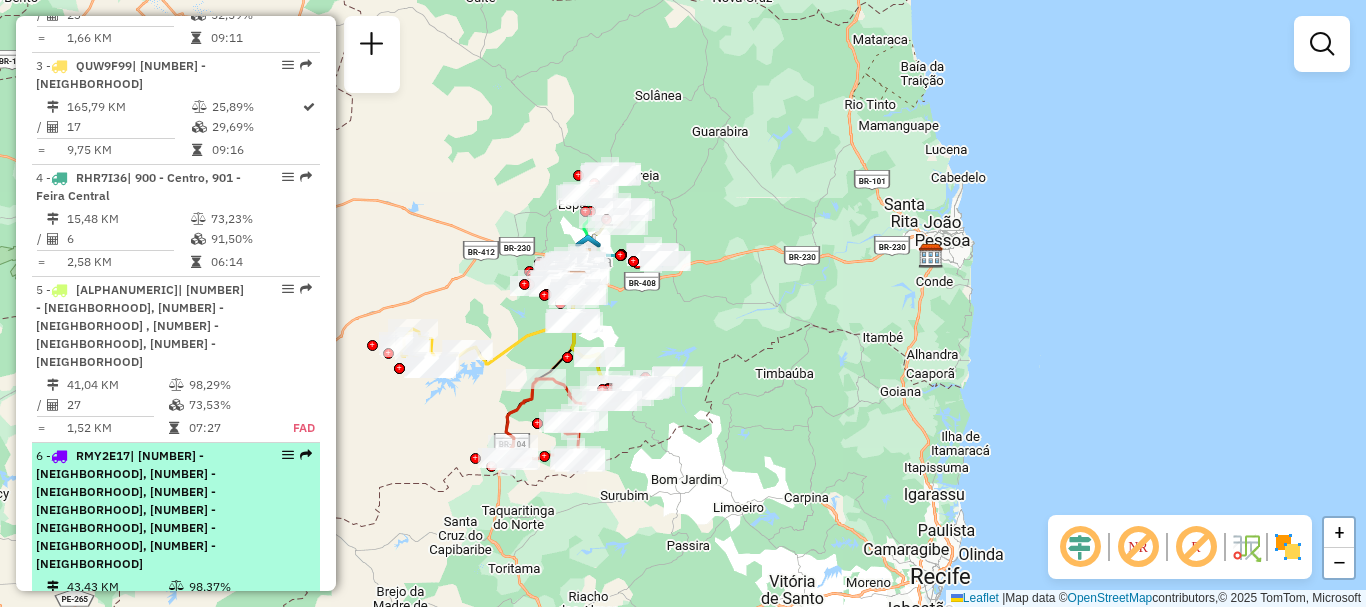 scroll, scrollTop: 1100, scrollLeft: 0, axis: vertical 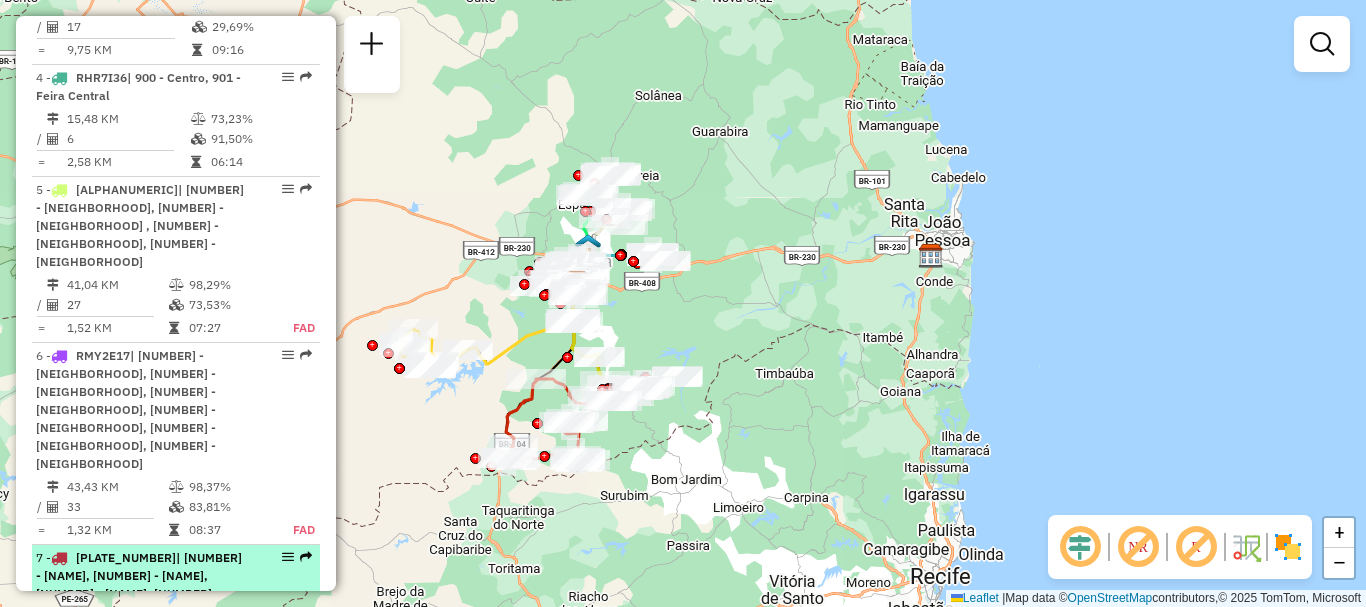 select on "**********" 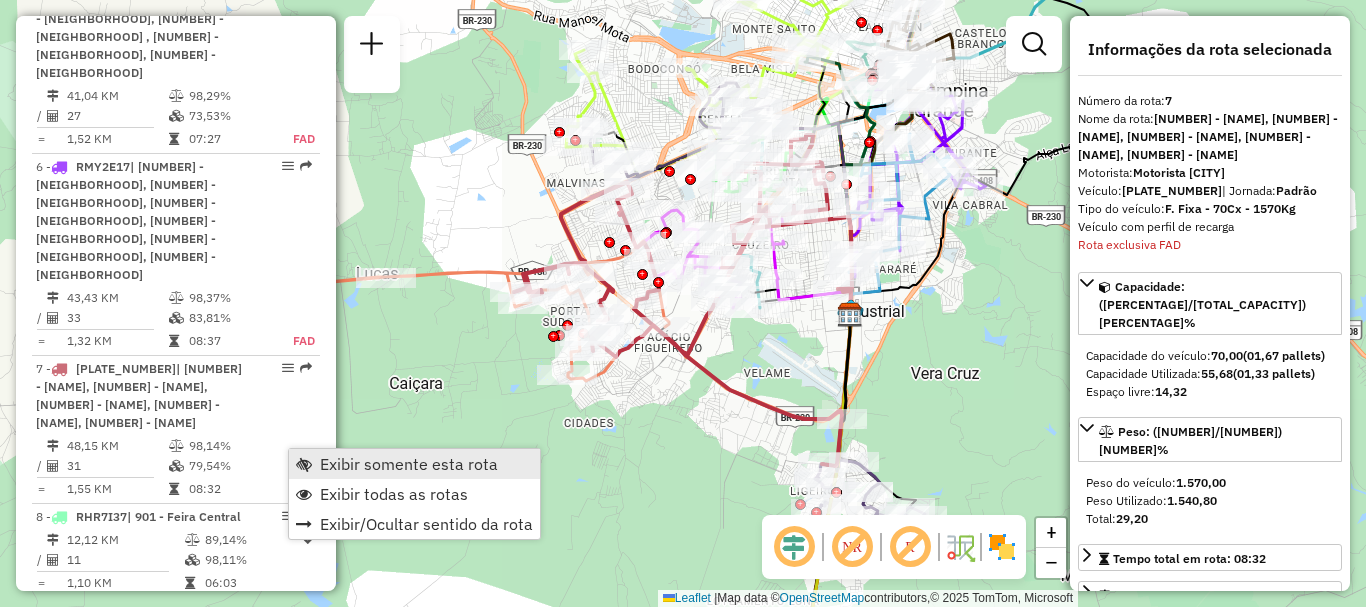 scroll, scrollTop: 1521, scrollLeft: 0, axis: vertical 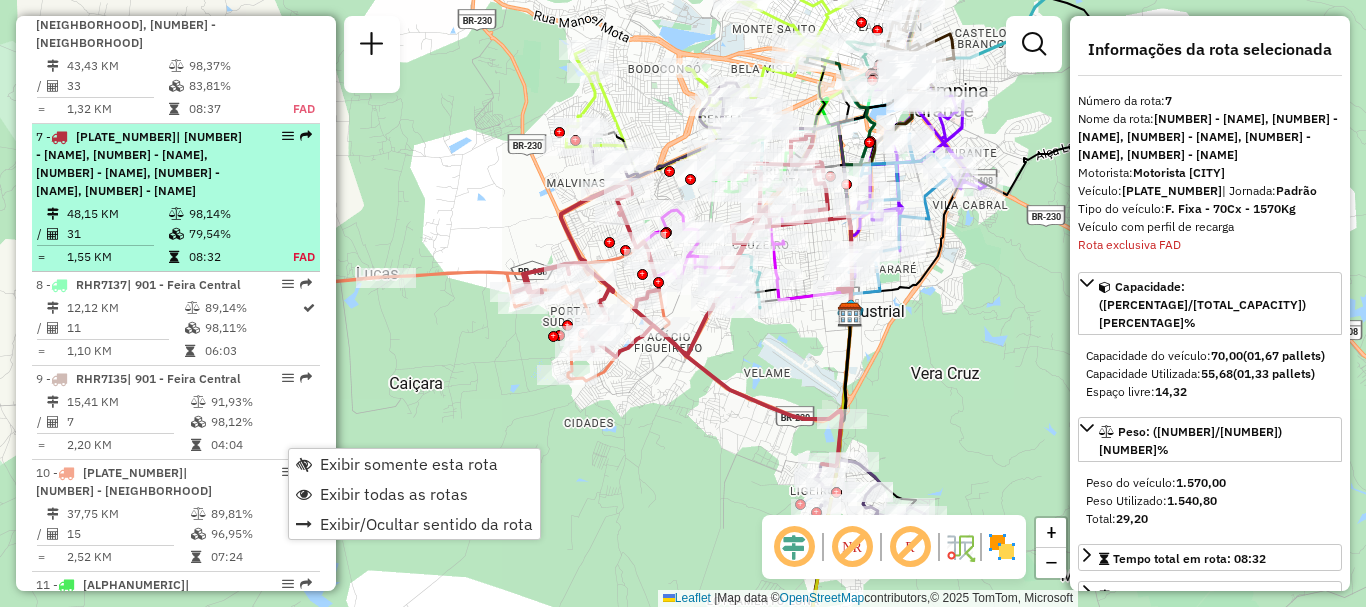 click at bounding box center (282, 136) 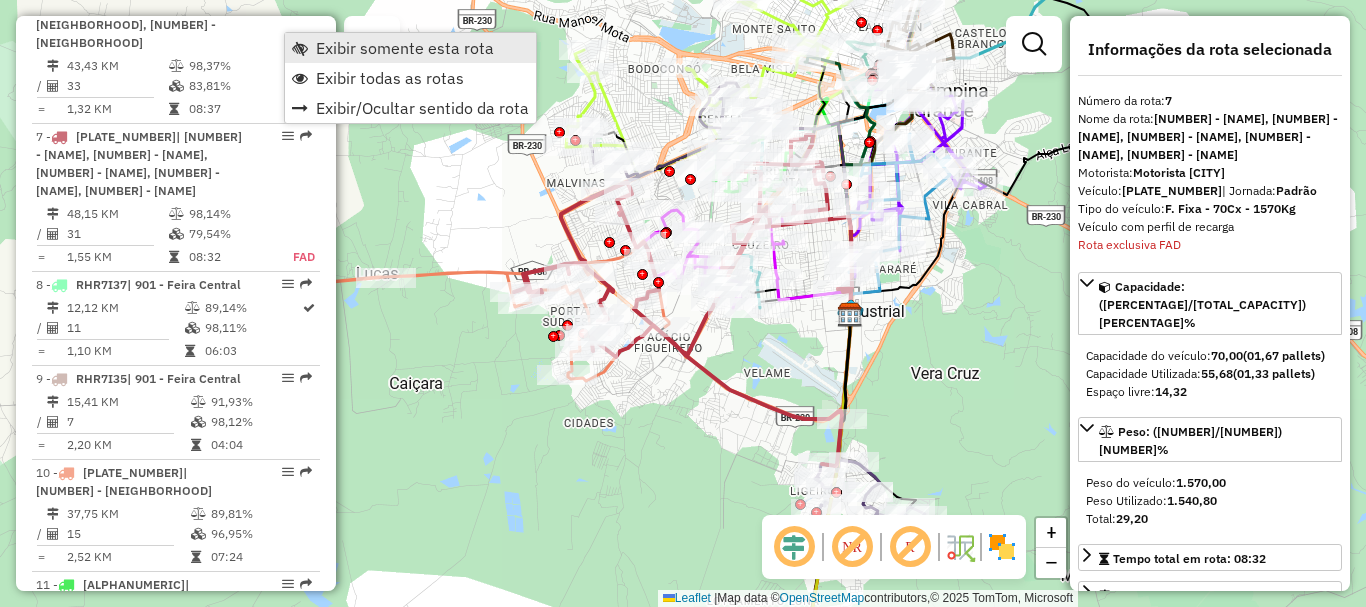 click on "Exibir somente esta rota" at bounding box center [405, 48] 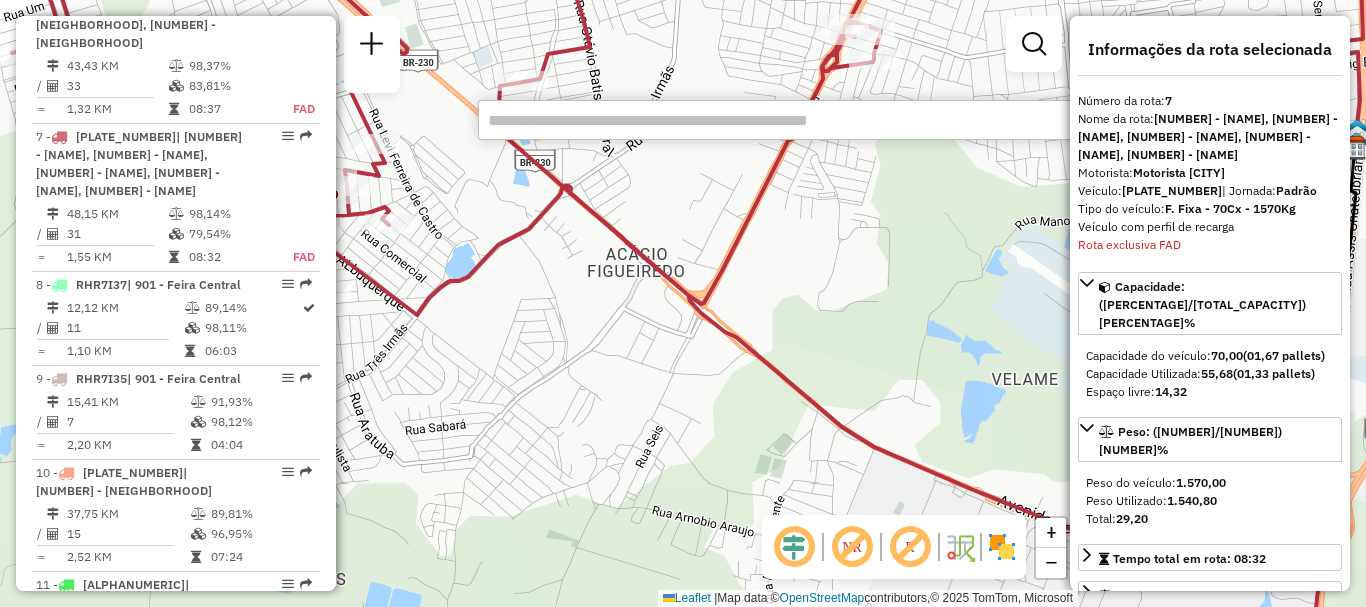 click at bounding box center [778, 120] 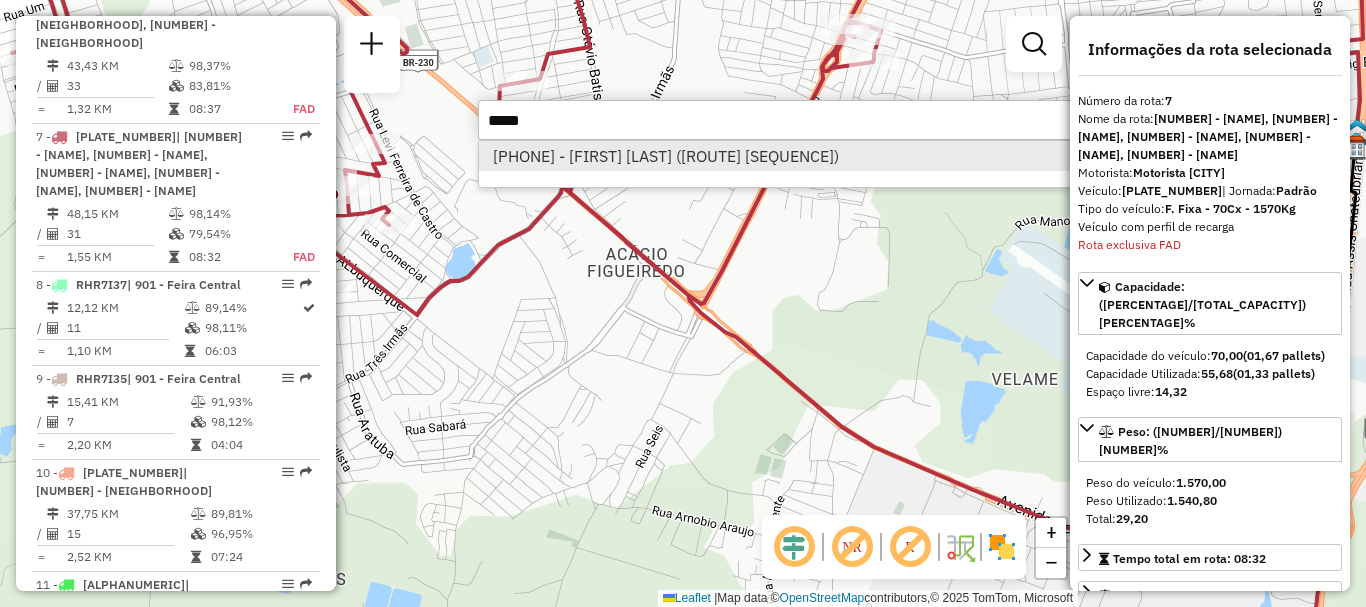 type on "*****" 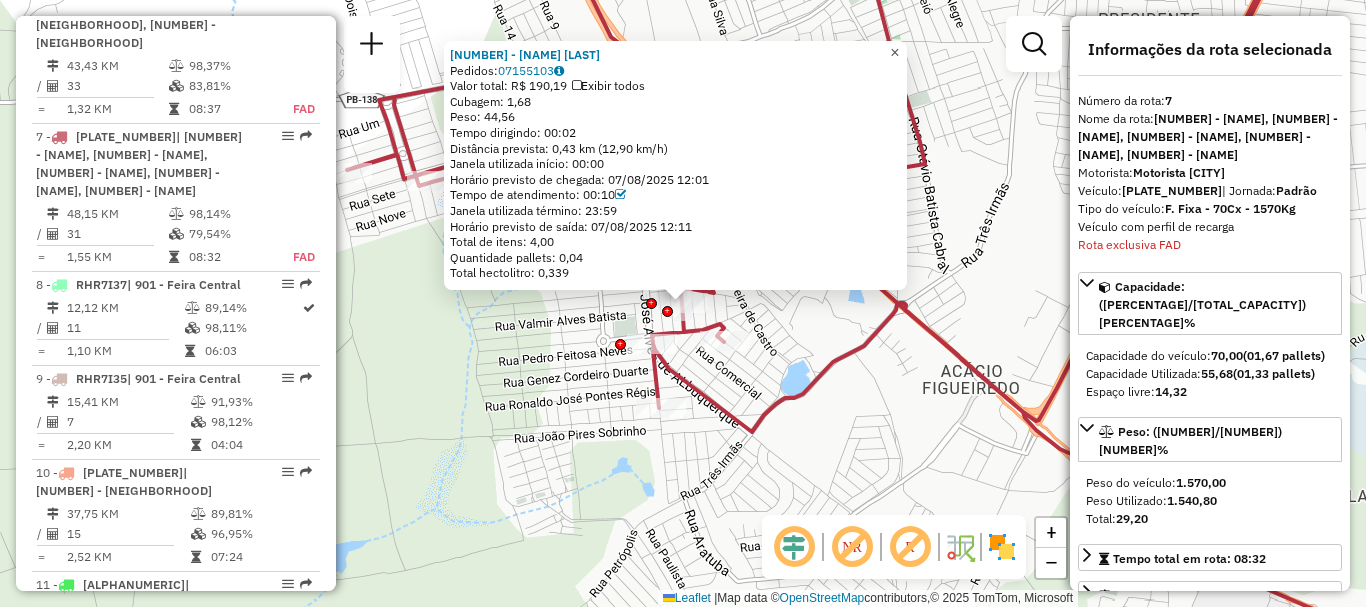 click on "×" 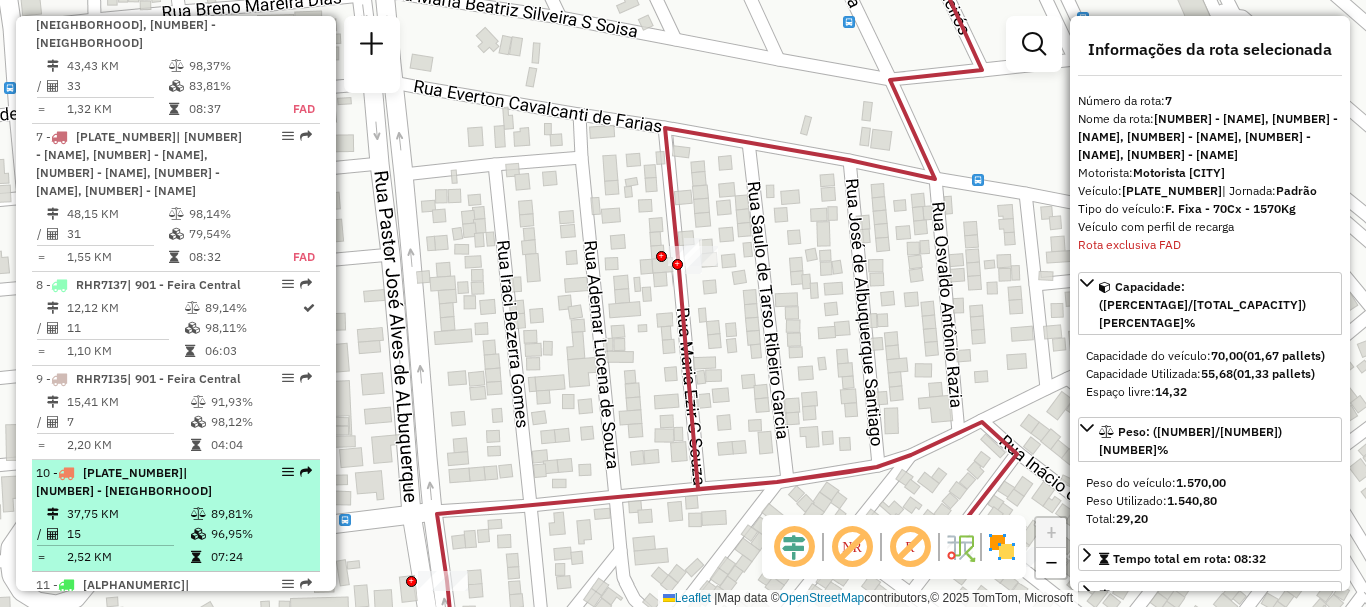 click on "[NUMBER] - [PLATE_NUMBER] | [NUMBER] - [NEIGHBORHOOD] [DISTANCE] KM [PERCENTAGE]% / [NUMBER] [PERCENTAGE]% = [DISTANCE] KM [TIME]" at bounding box center (176, 516) 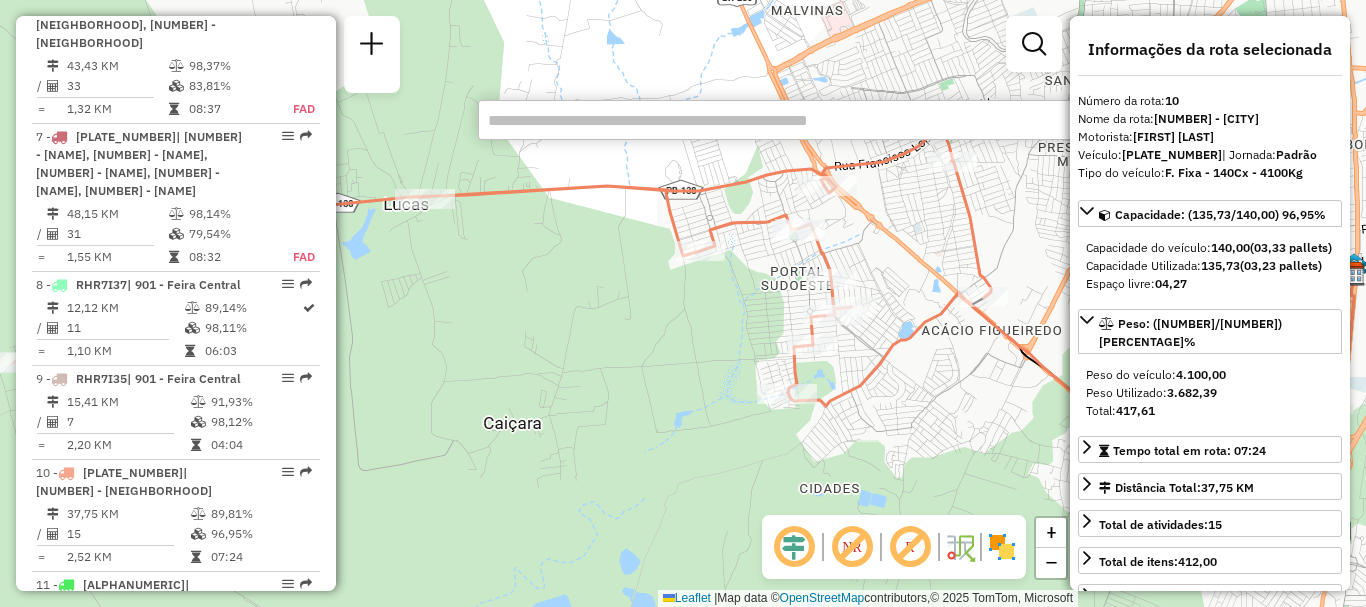 click at bounding box center [778, 120] 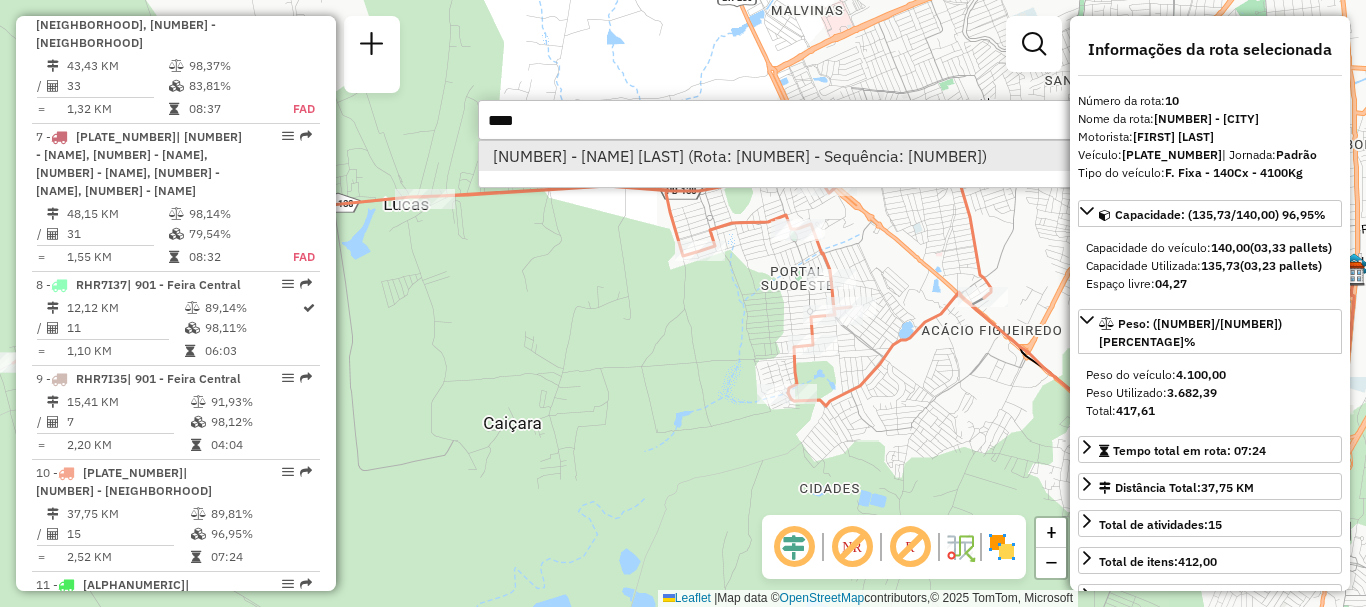 type on "****" 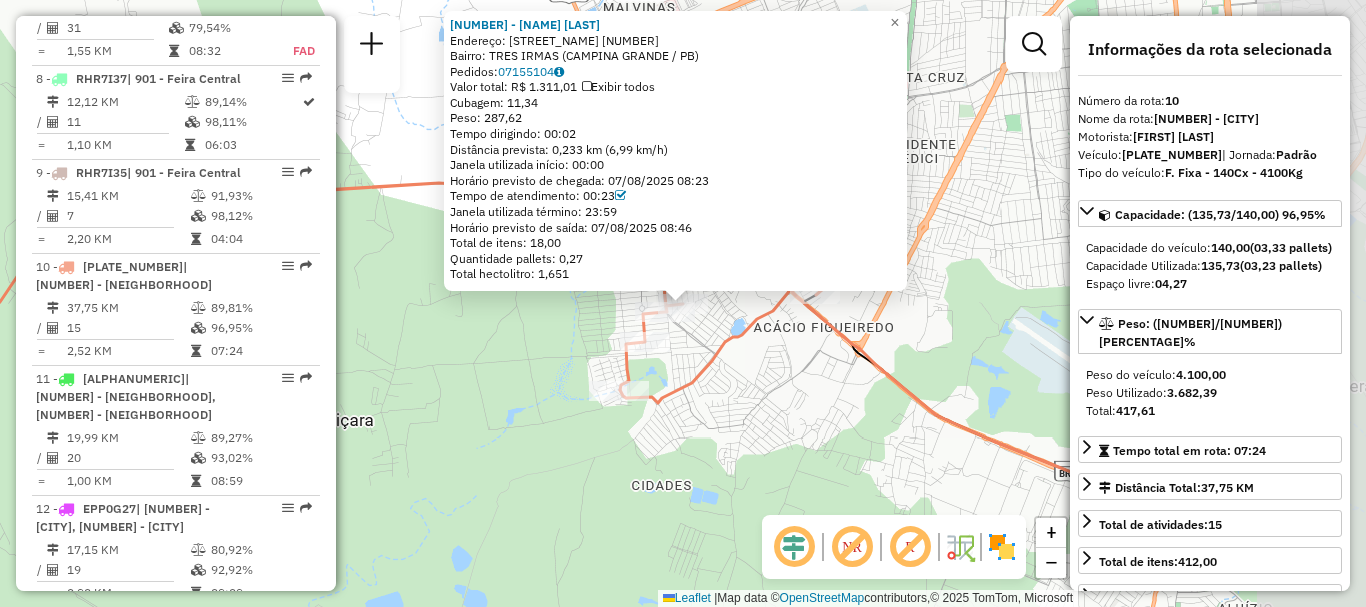 scroll, scrollTop: 1893, scrollLeft: 0, axis: vertical 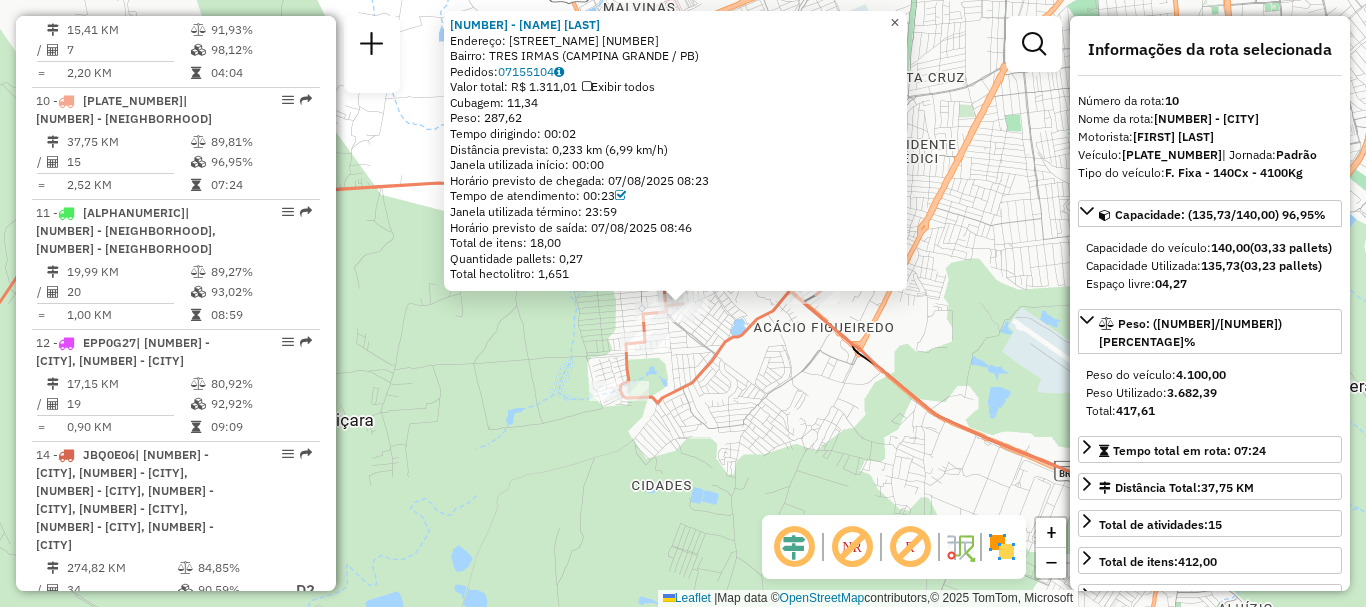 click on "×" 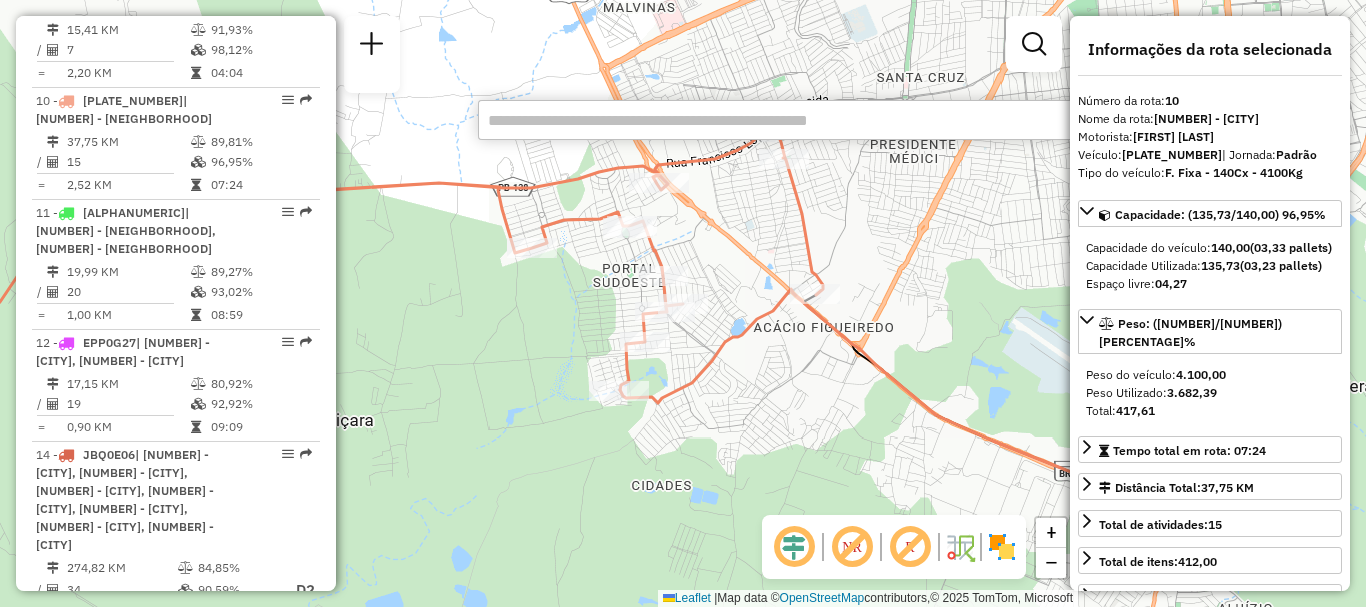 click at bounding box center [778, 120] 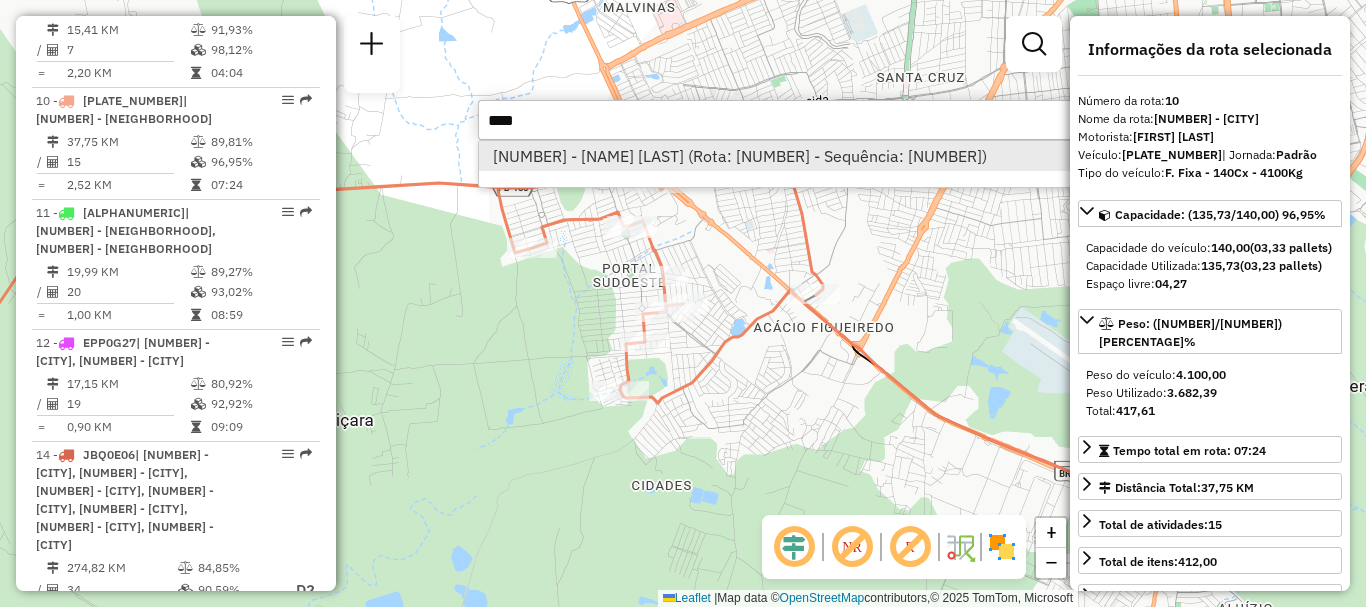 type on "****" 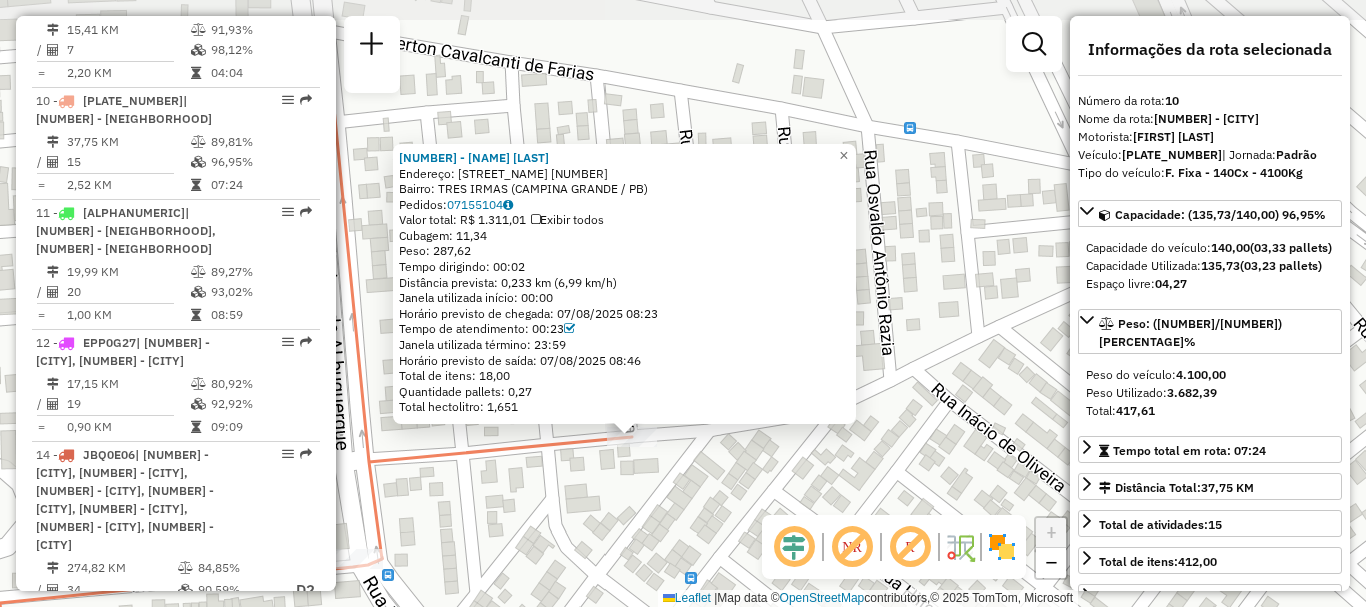 drag, startPoint x: 958, startPoint y: 323, endPoint x: 924, endPoint y: 482, distance: 162.59459 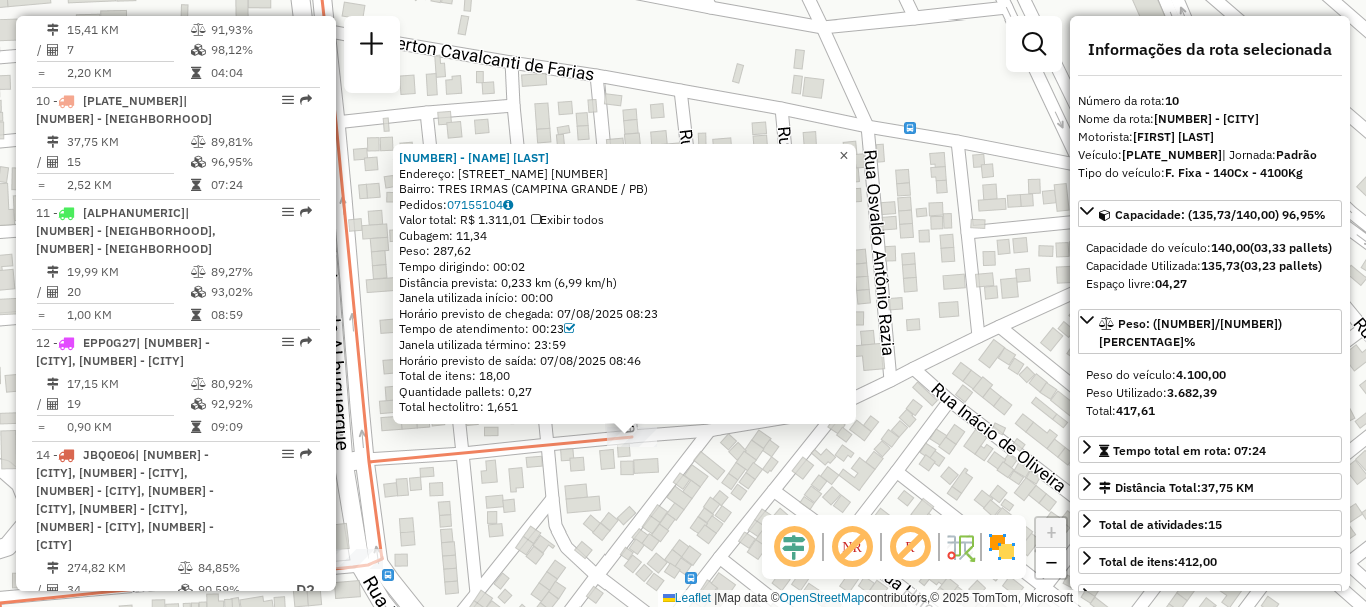 click on "×" 